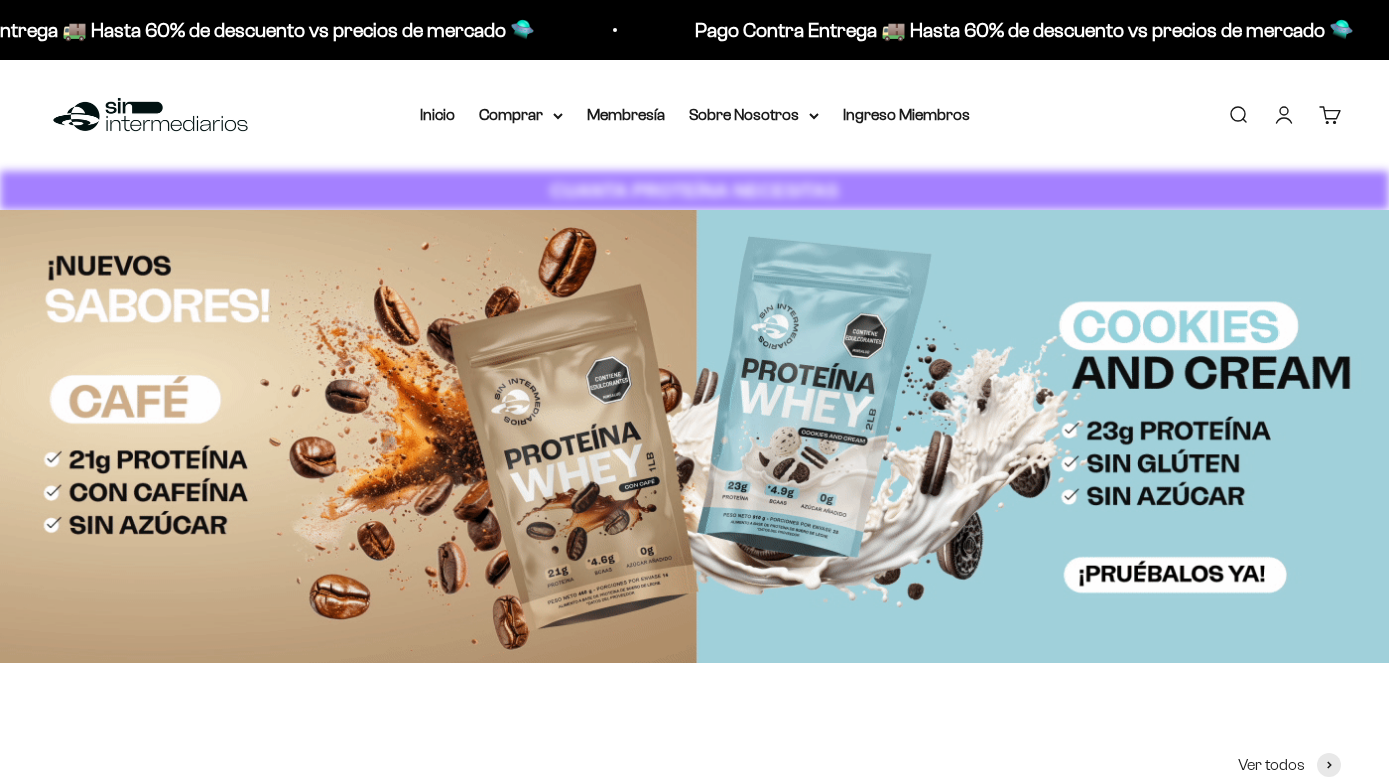 scroll, scrollTop: 0, scrollLeft: 0, axis: both 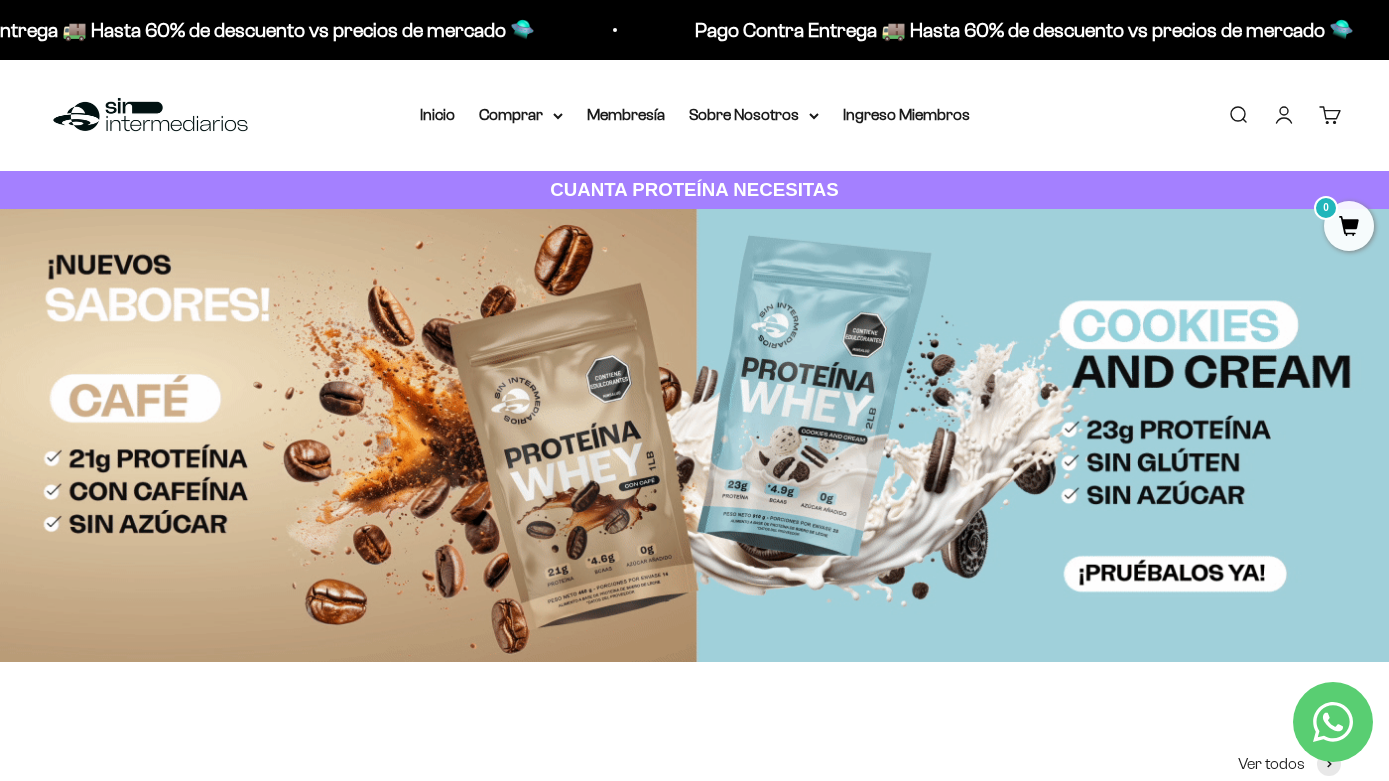 click on "Iniciar sesión" at bounding box center [1284, 115] 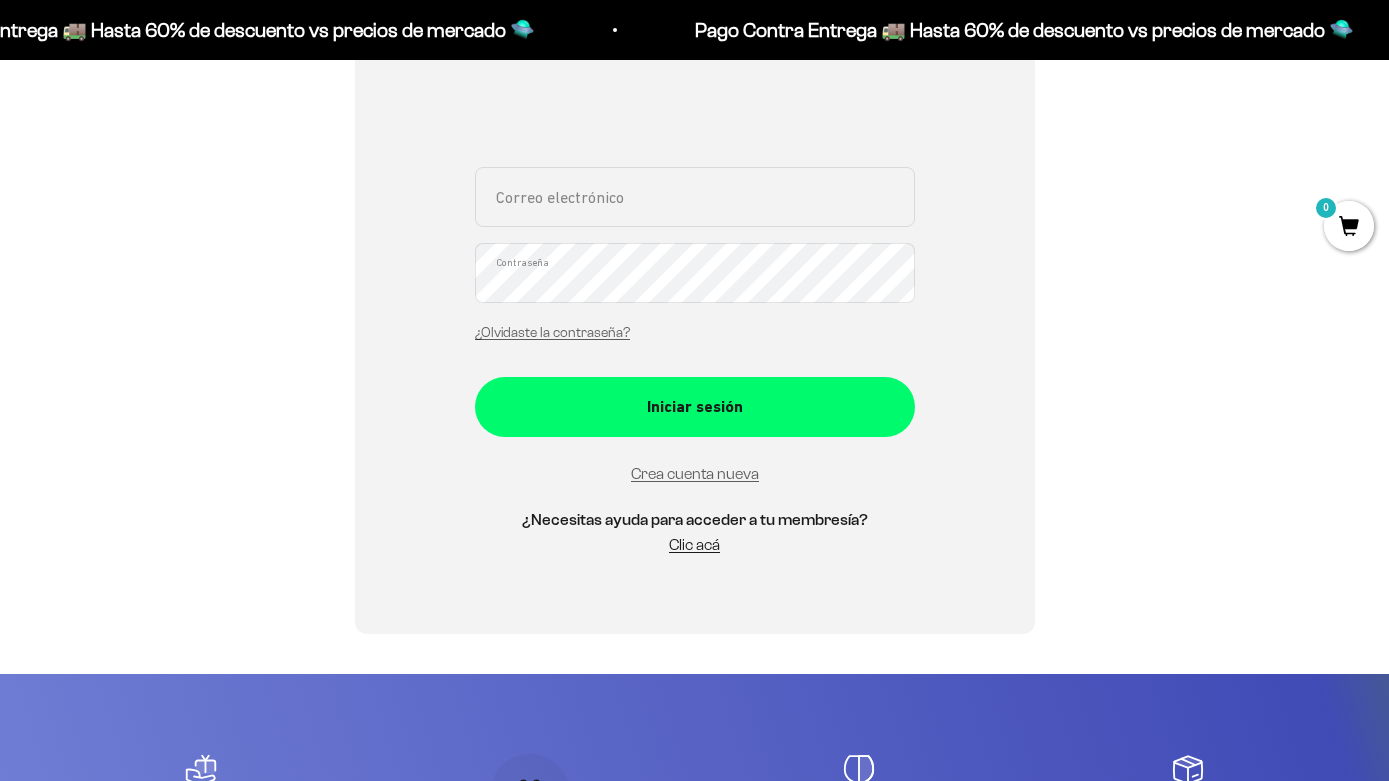 scroll, scrollTop: 383, scrollLeft: 0, axis: vertical 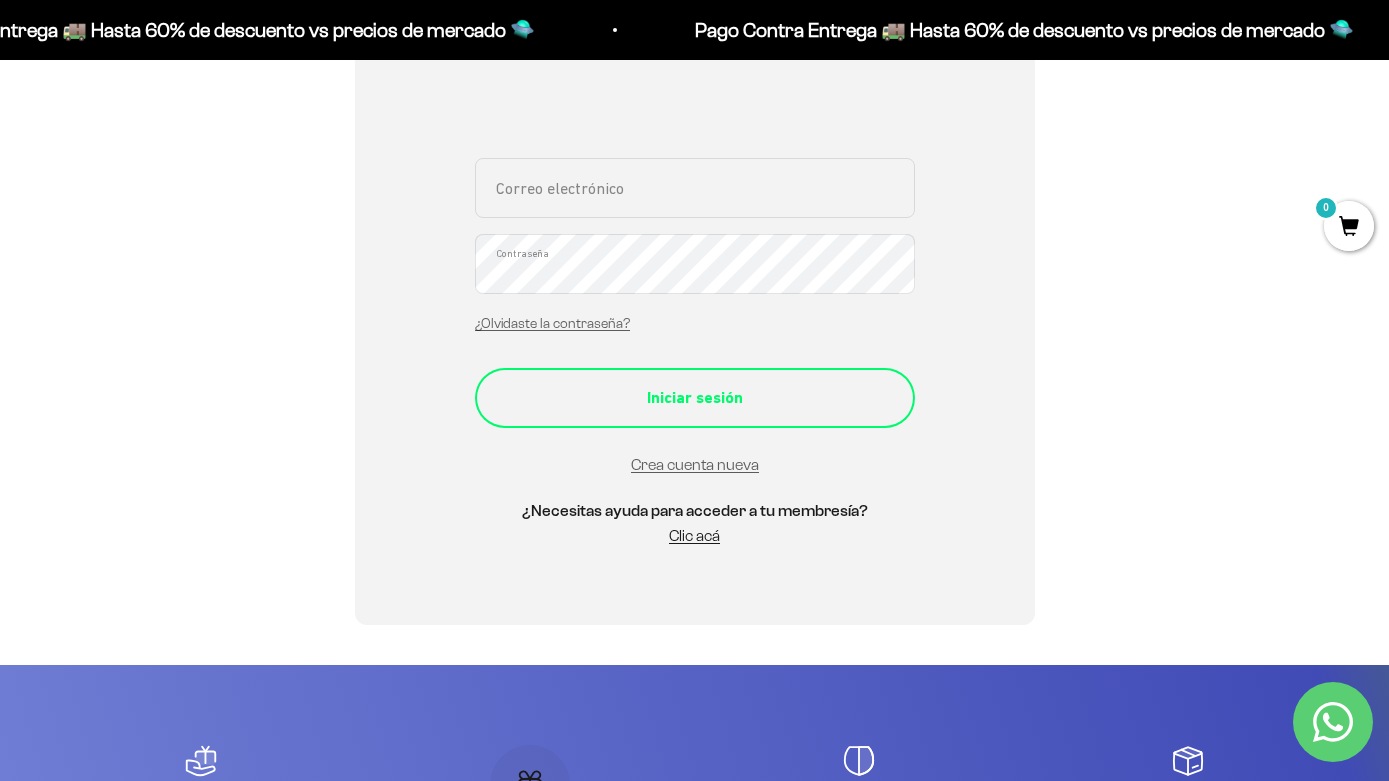 type on "[EMAIL]" 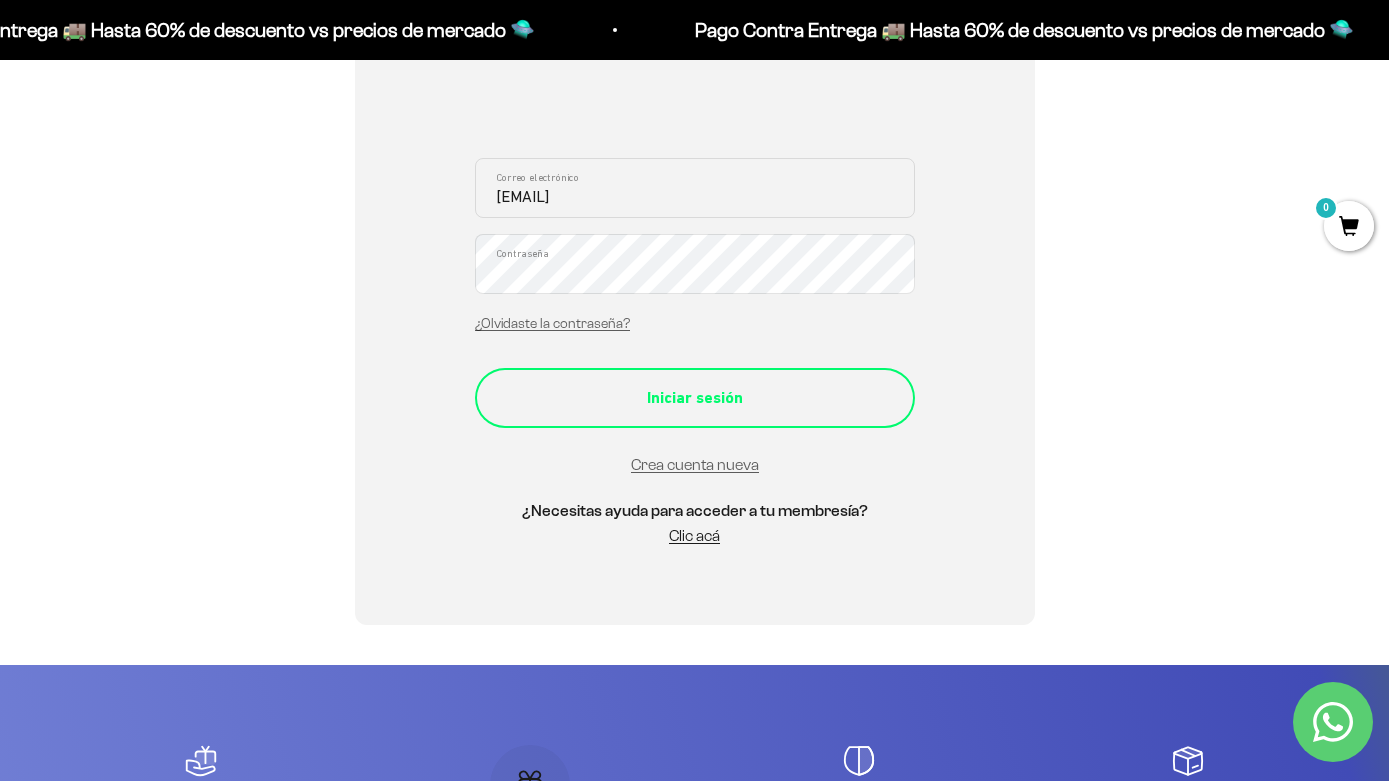 click on "Iniciar sesión" at bounding box center (695, 398) 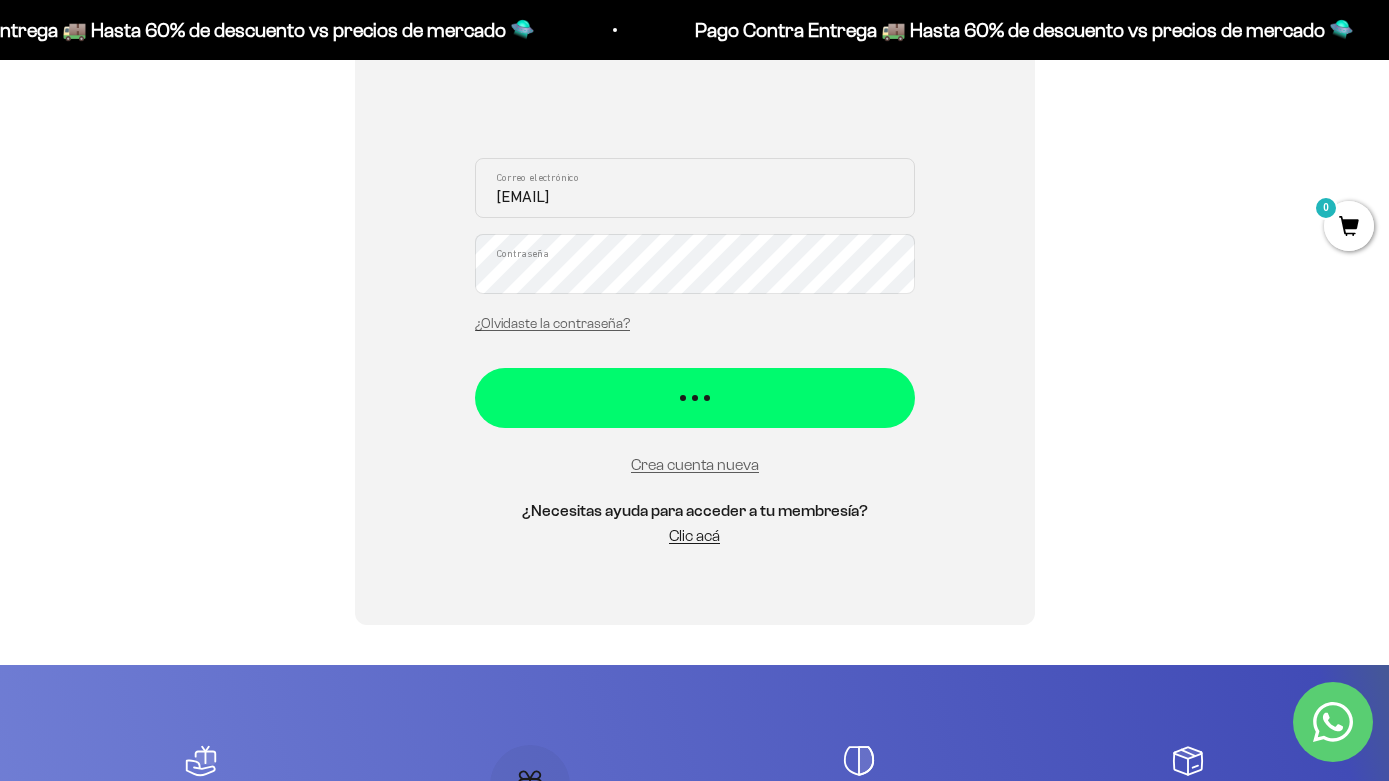 scroll, scrollTop: 230, scrollLeft: 0, axis: vertical 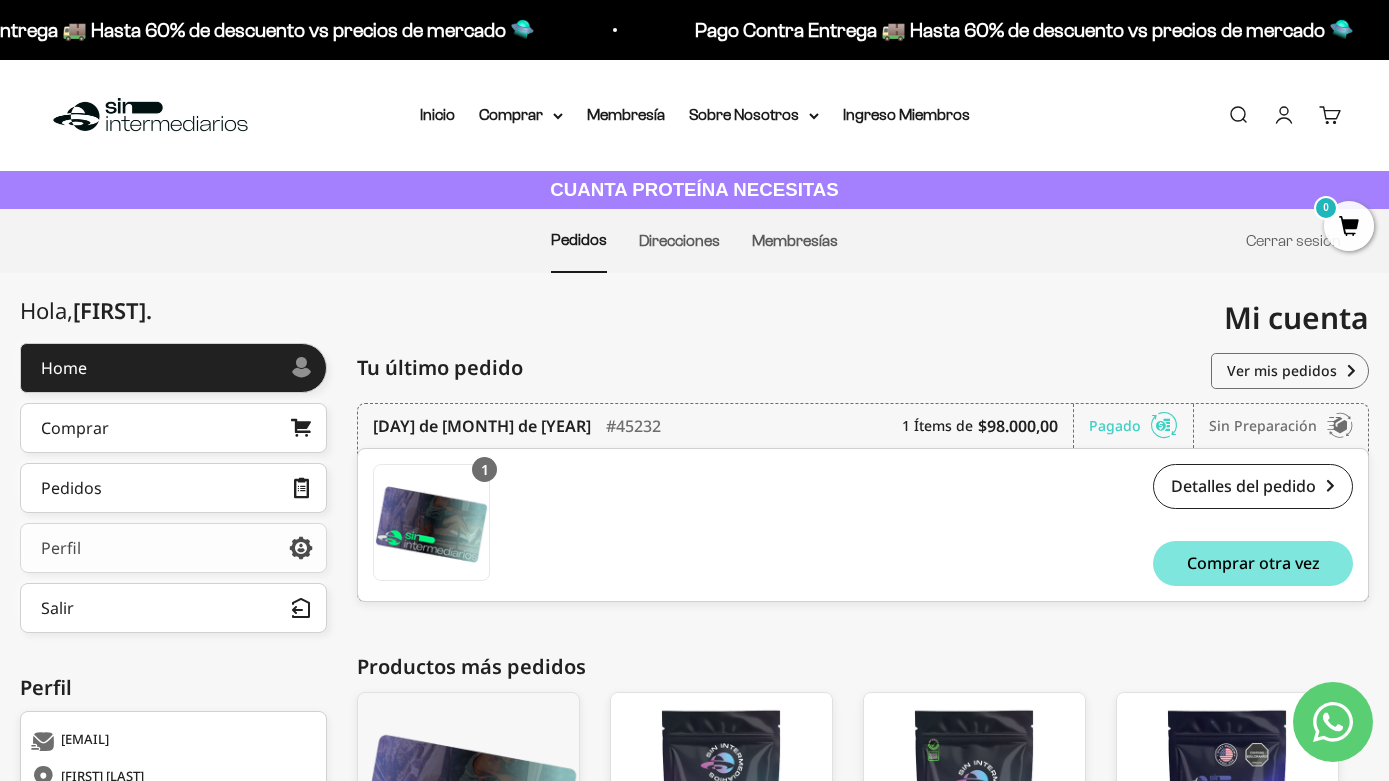 click on "Perfil" at bounding box center (173, 548) 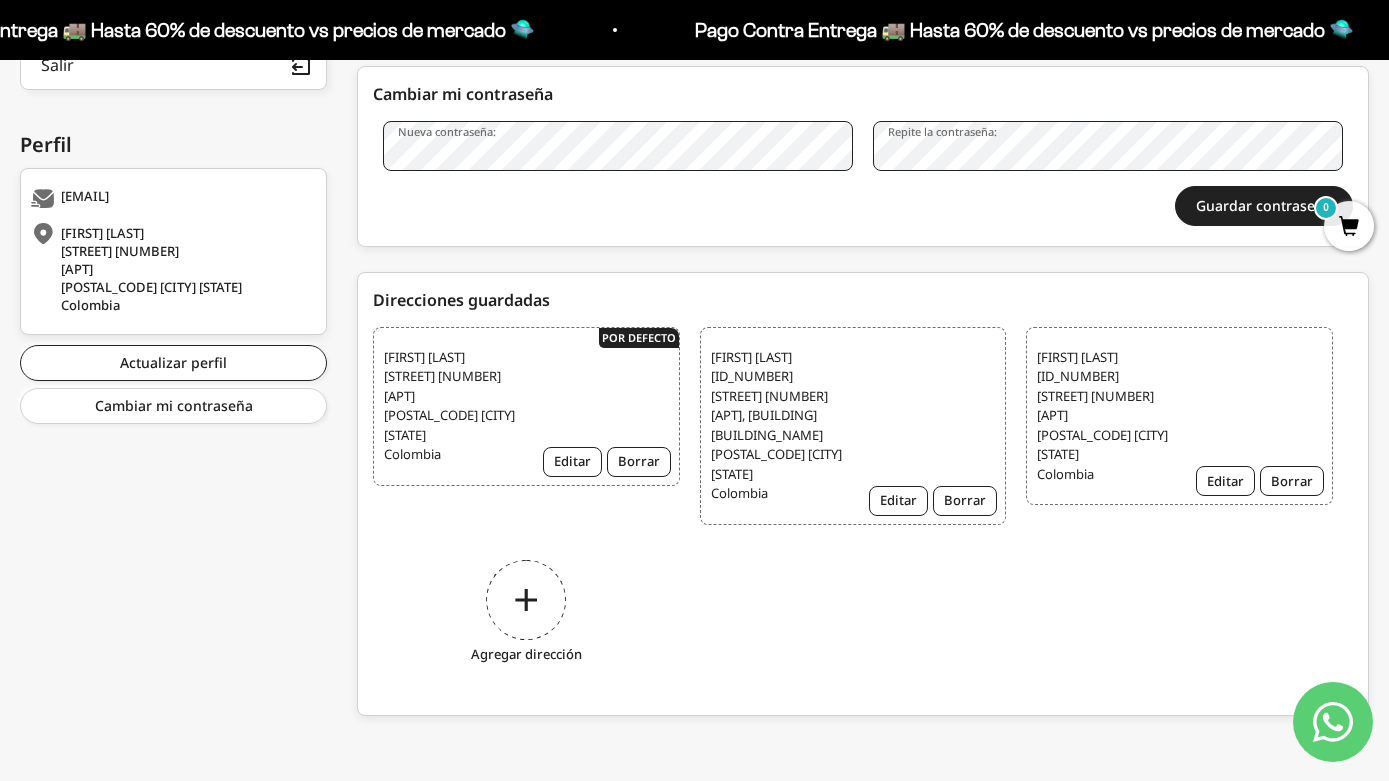 scroll, scrollTop: 0, scrollLeft: 0, axis: both 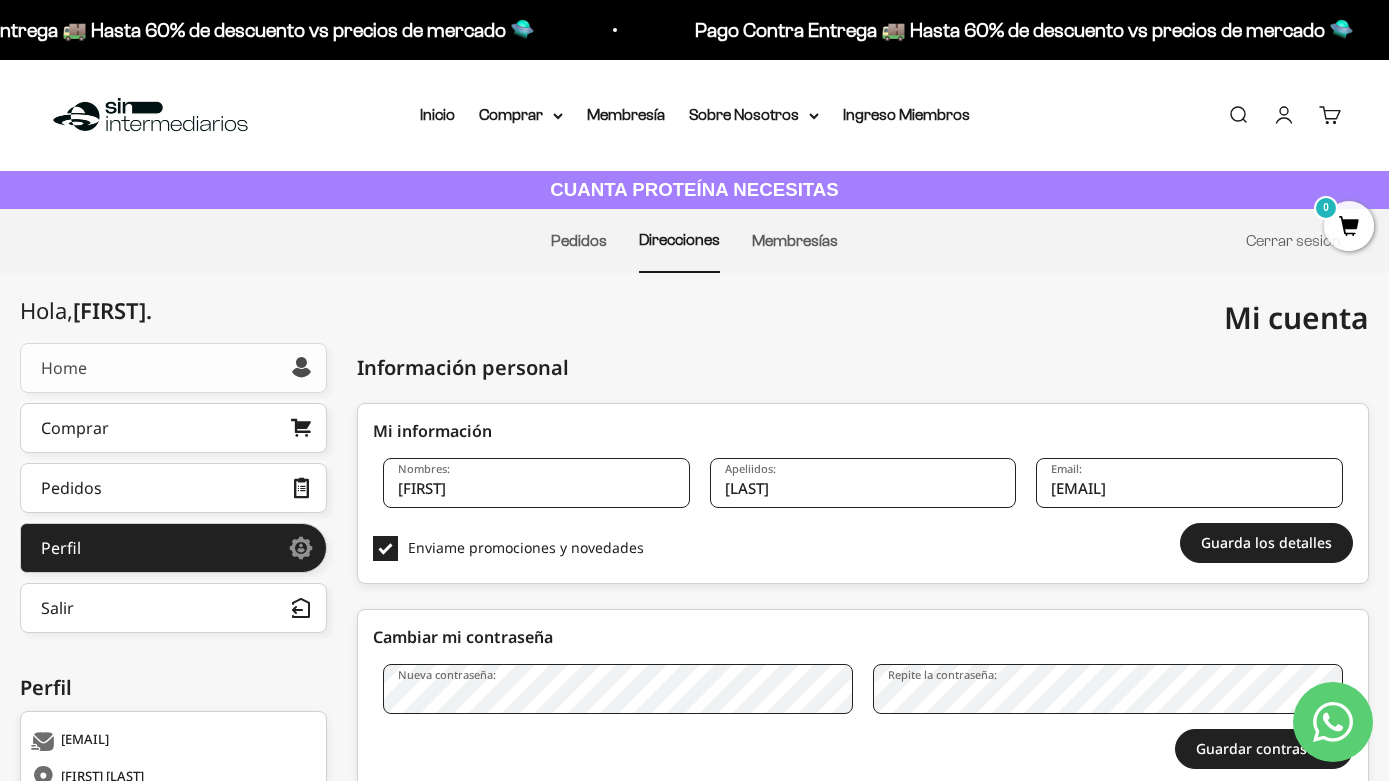 click on "Home" at bounding box center [173, 368] 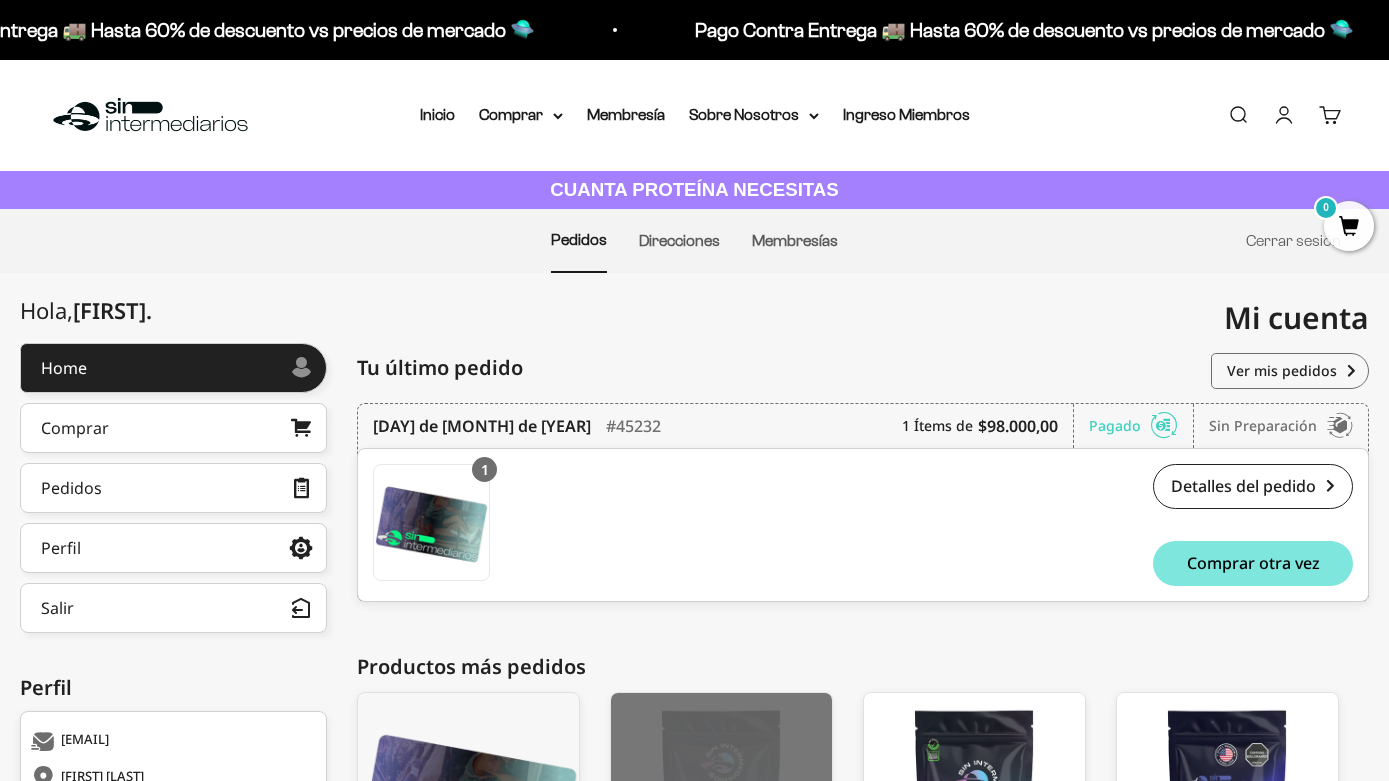scroll, scrollTop: 290, scrollLeft: 0, axis: vertical 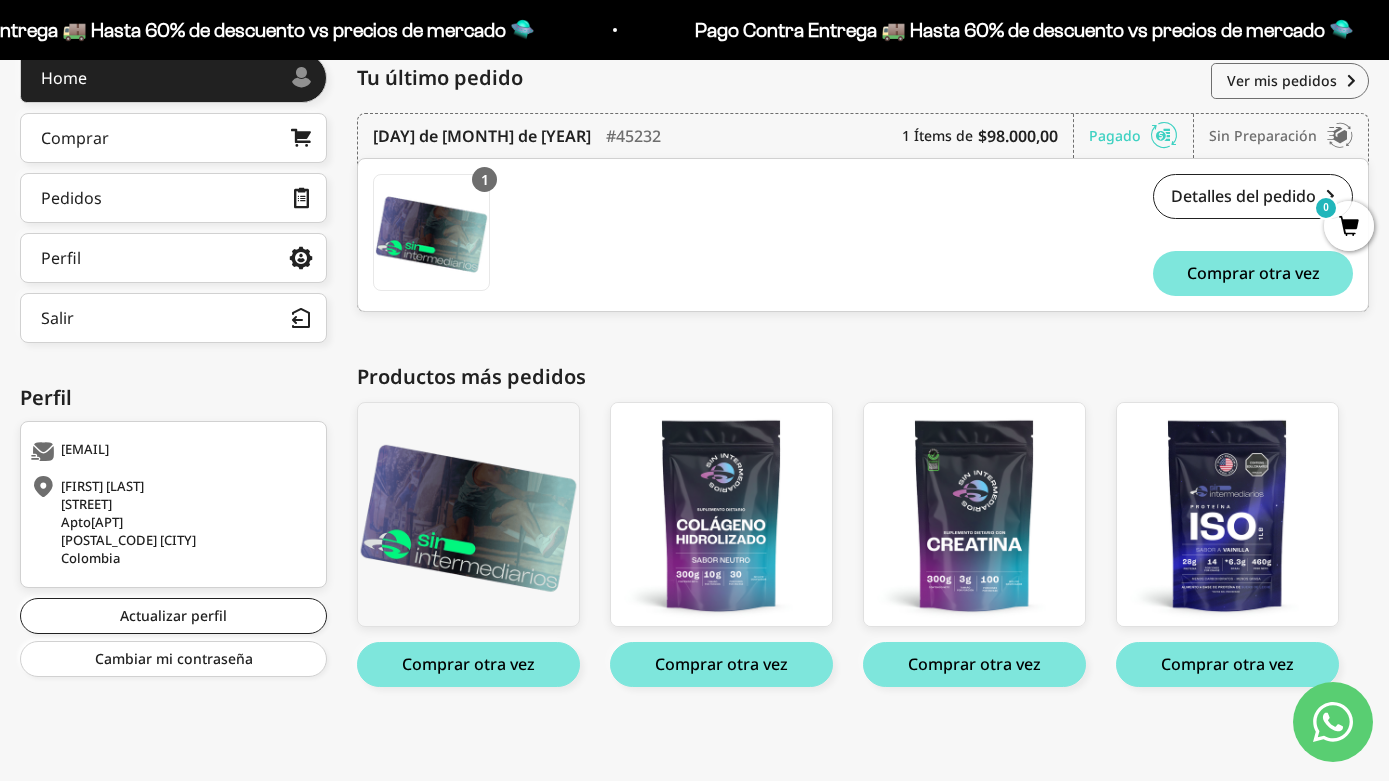 click on "[FIRST] [LAST] [STREET] [APT], [POSTAL_CODE] [CITY] [COUNTRY]" at bounding box center (171, 522) 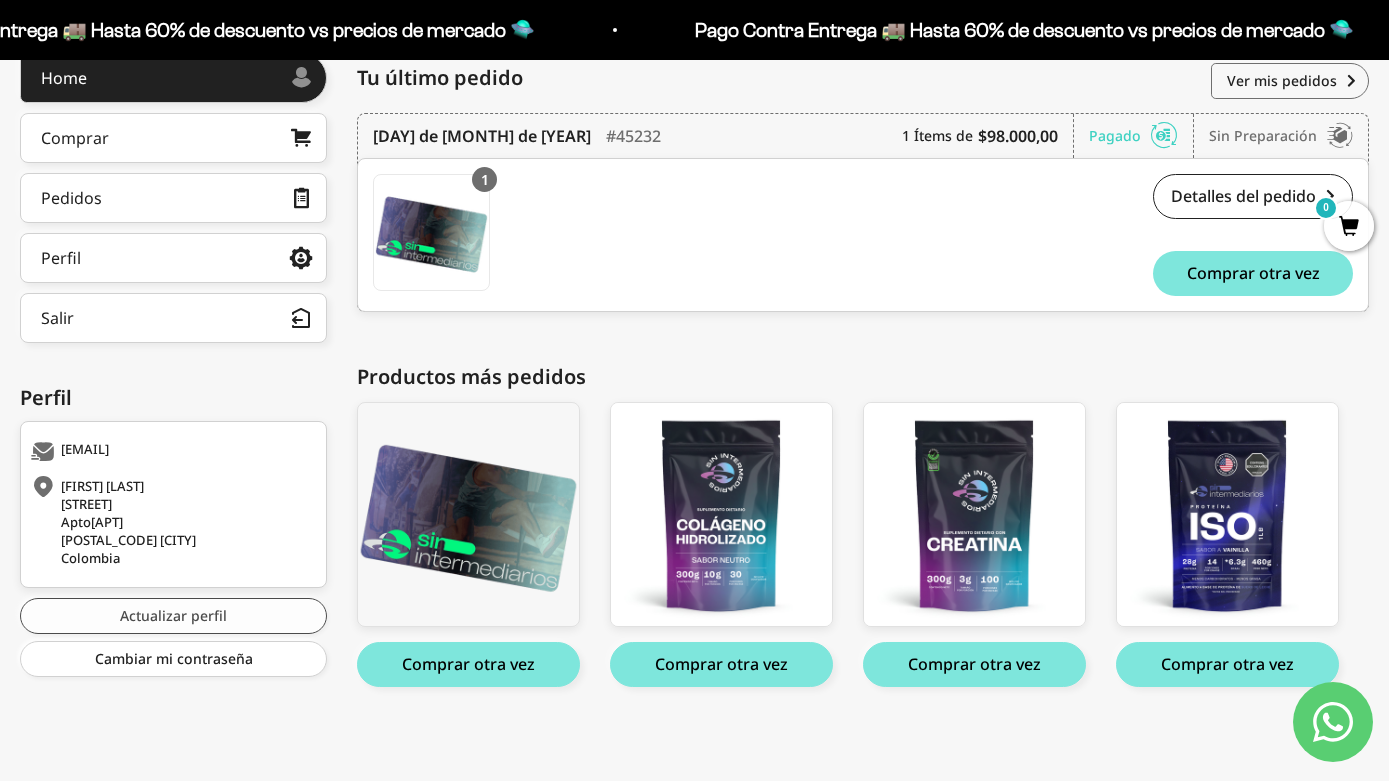 click on "Actualizar perfil" at bounding box center (173, 616) 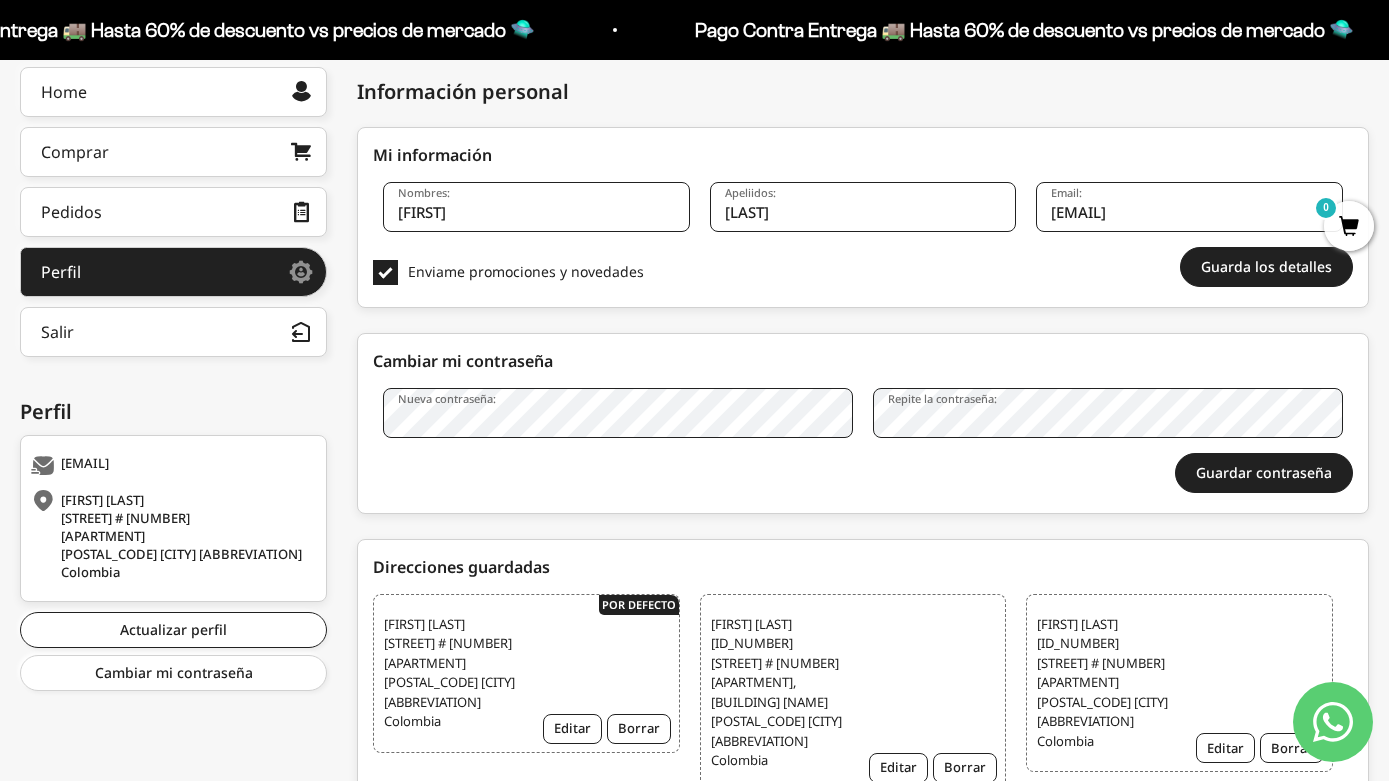 scroll, scrollTop: 0, scrollLeft: 0, axis: both 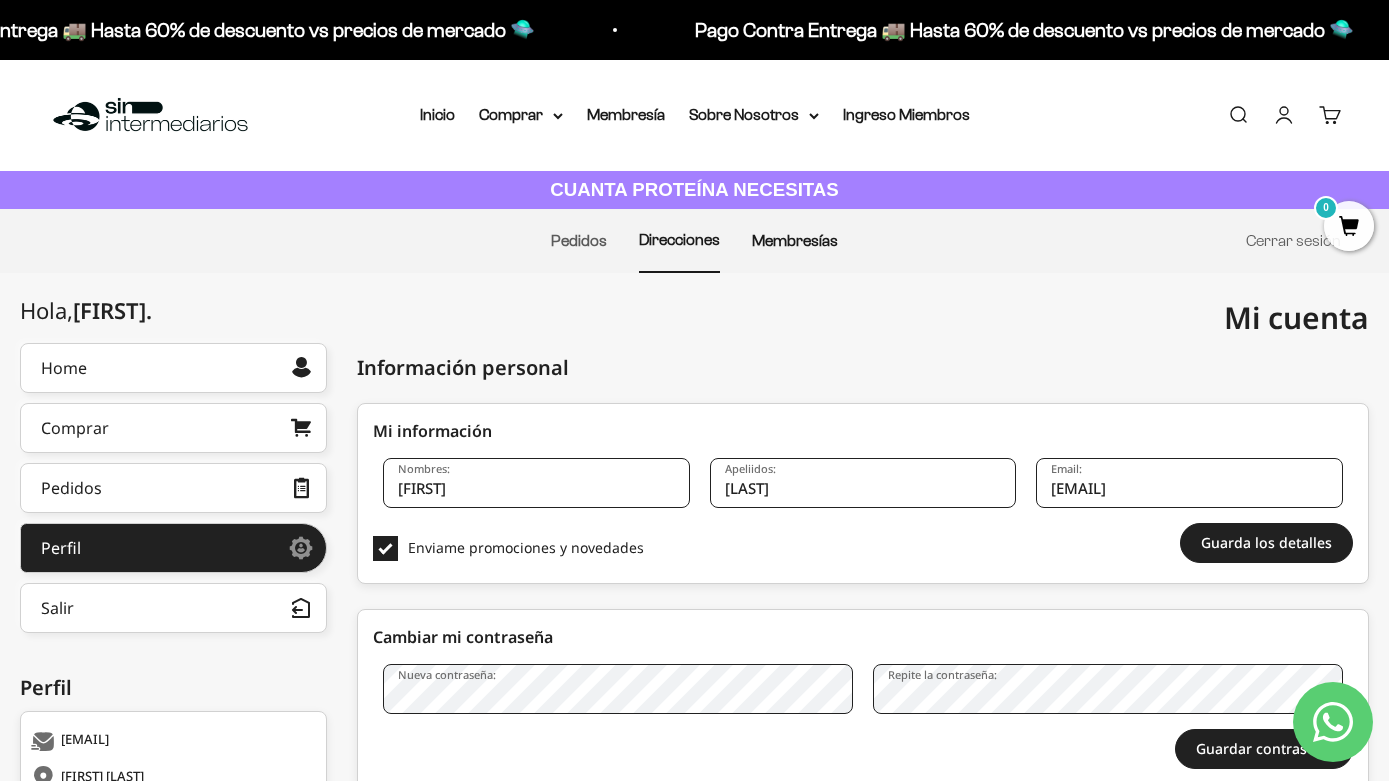 click on "Membresías" at bounding box center [795, 240] 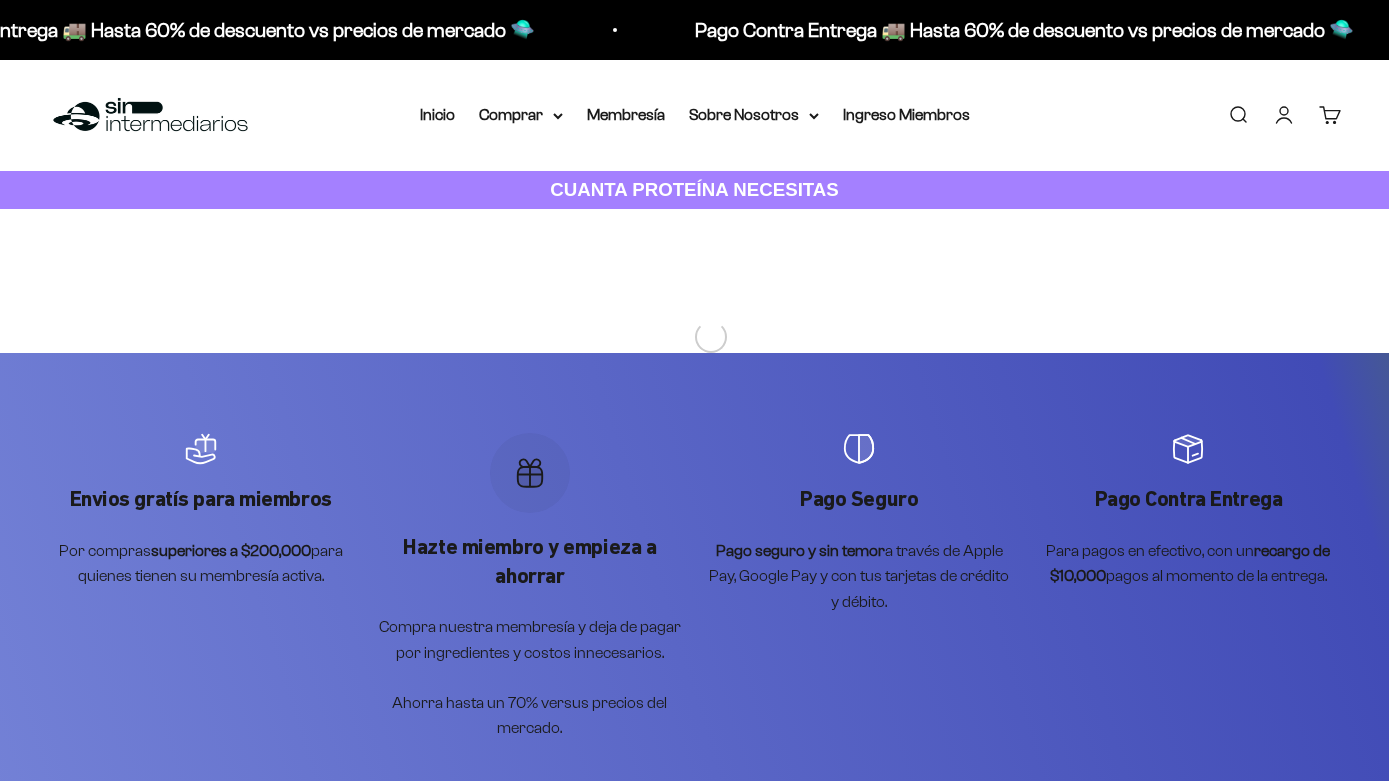 scroll, scrollTop: 0, scrollLeft: 0, axis: both 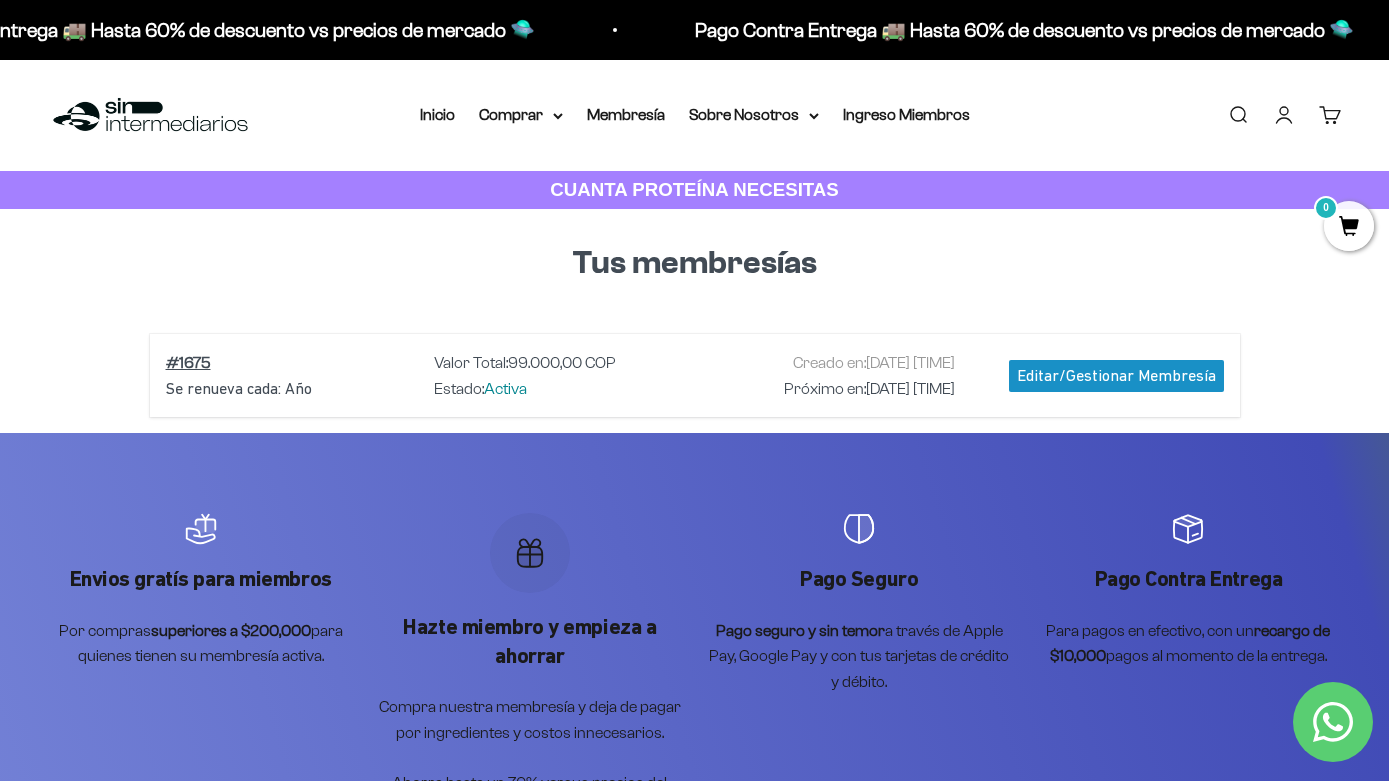 click on "Editar/Gestionar Membresía" at bounding box center [1116, 376] 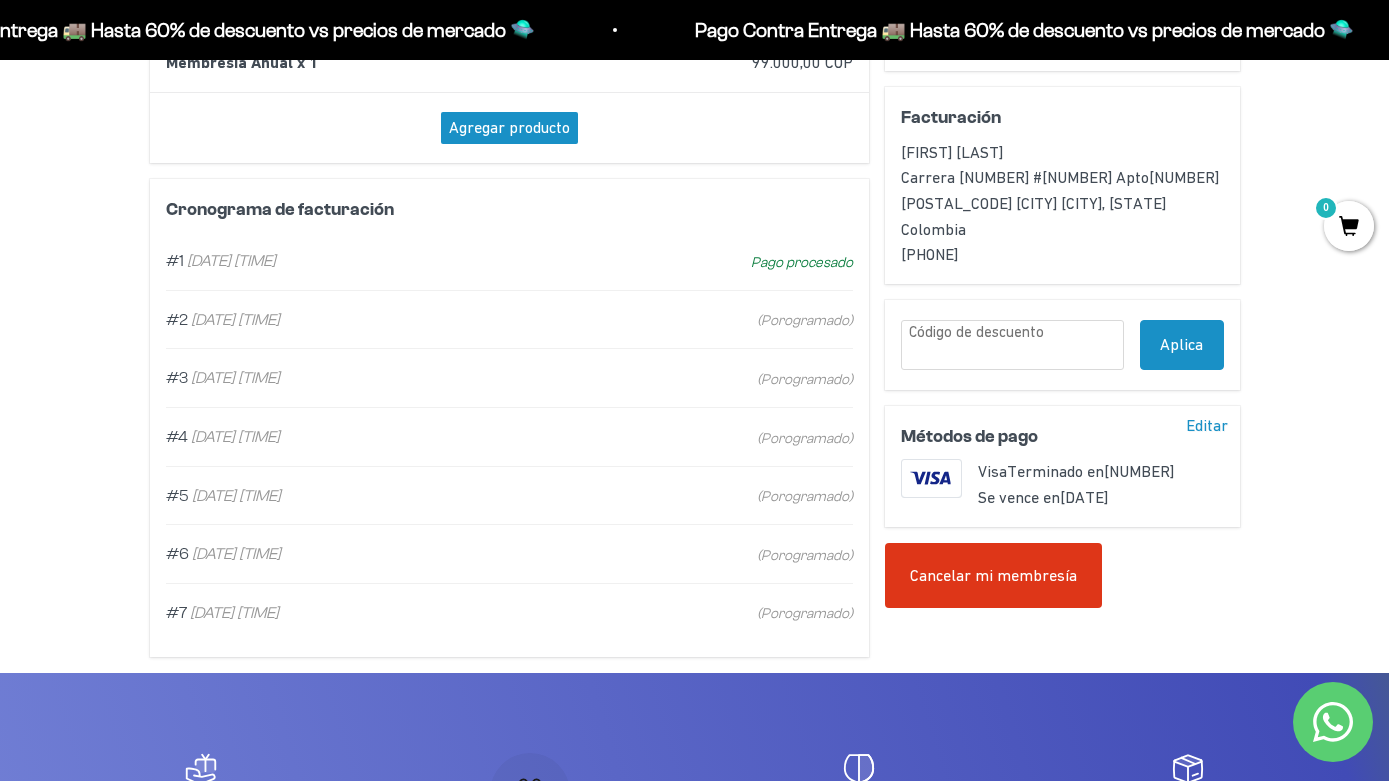 scroll, scrollTop: 401, scrollLeft: 0, axis: vertical 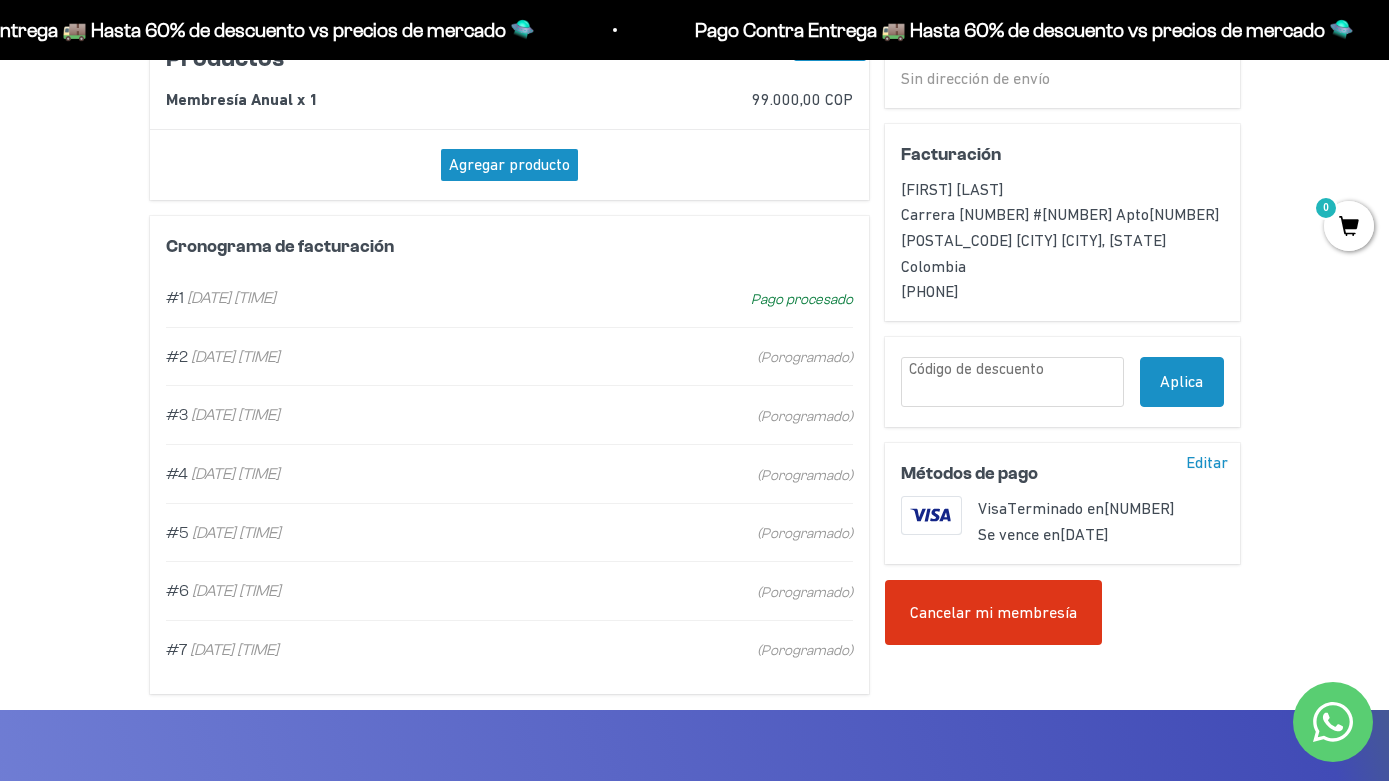 click on "Cancelar mi membresía" at bounding box center [993, 613] 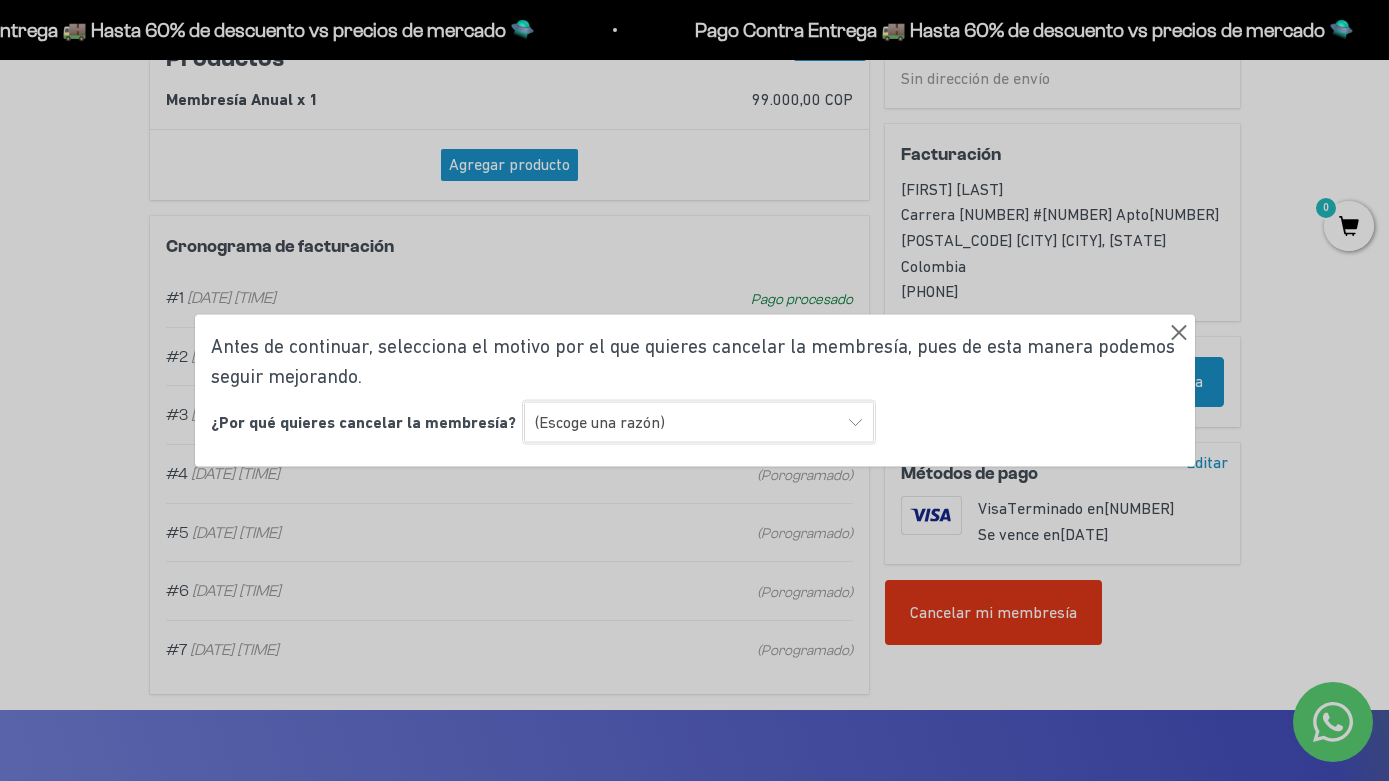 click on "(Escoge una razón) Encontré una opción con mejor sabor y variedad  Encontré una opción más económica Prefiero una alimentación sin suplementos ni proteínas Ninguna de las anteriores" at bounding box center [699, 422] 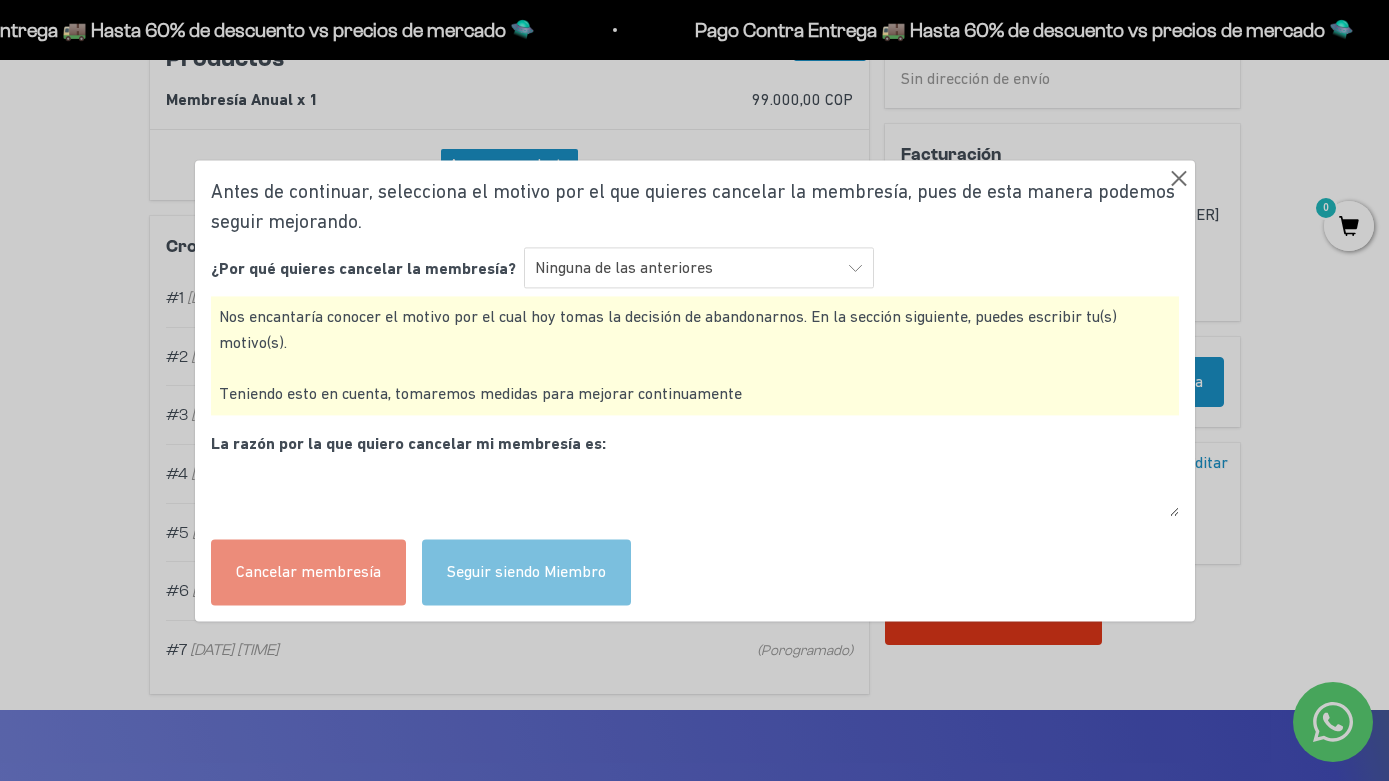 click at bounding box center [695, 490] 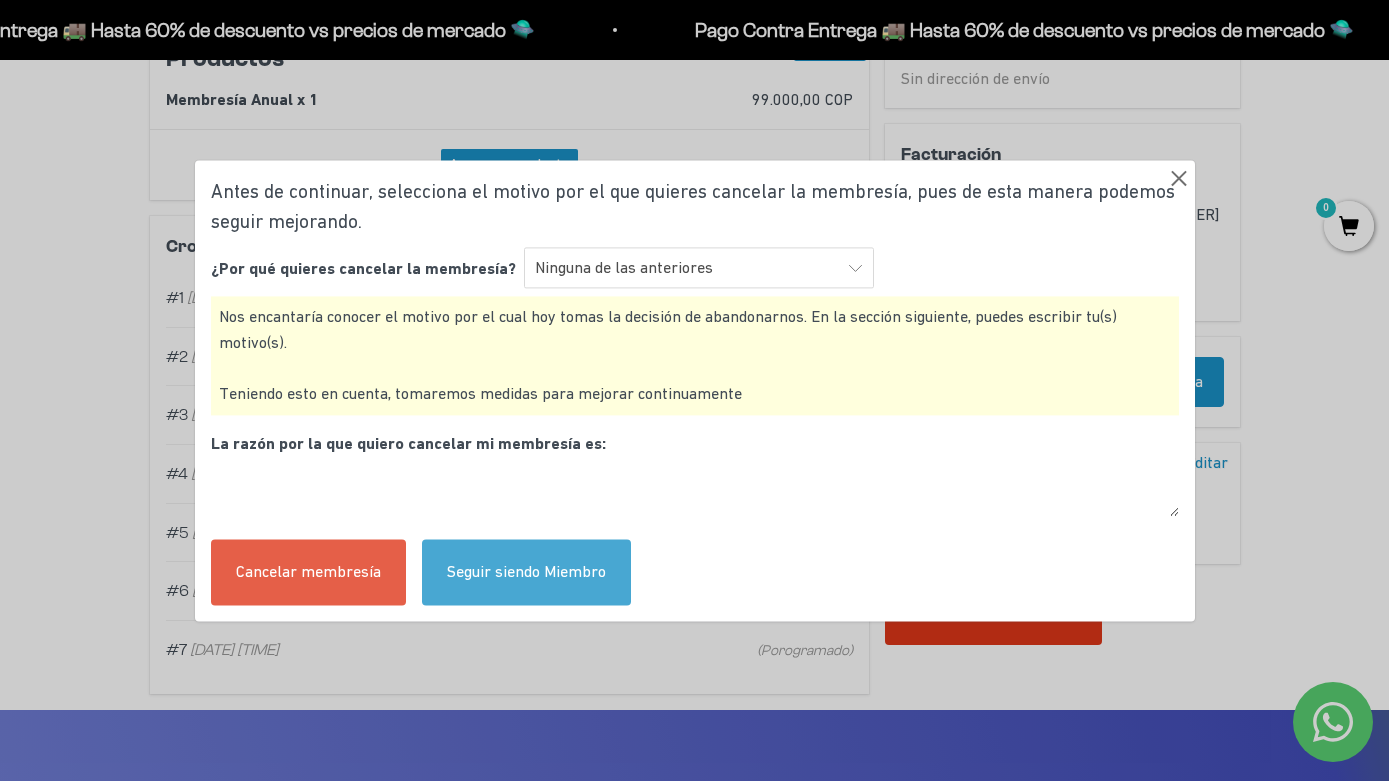 click at bounding box center (695, 490) 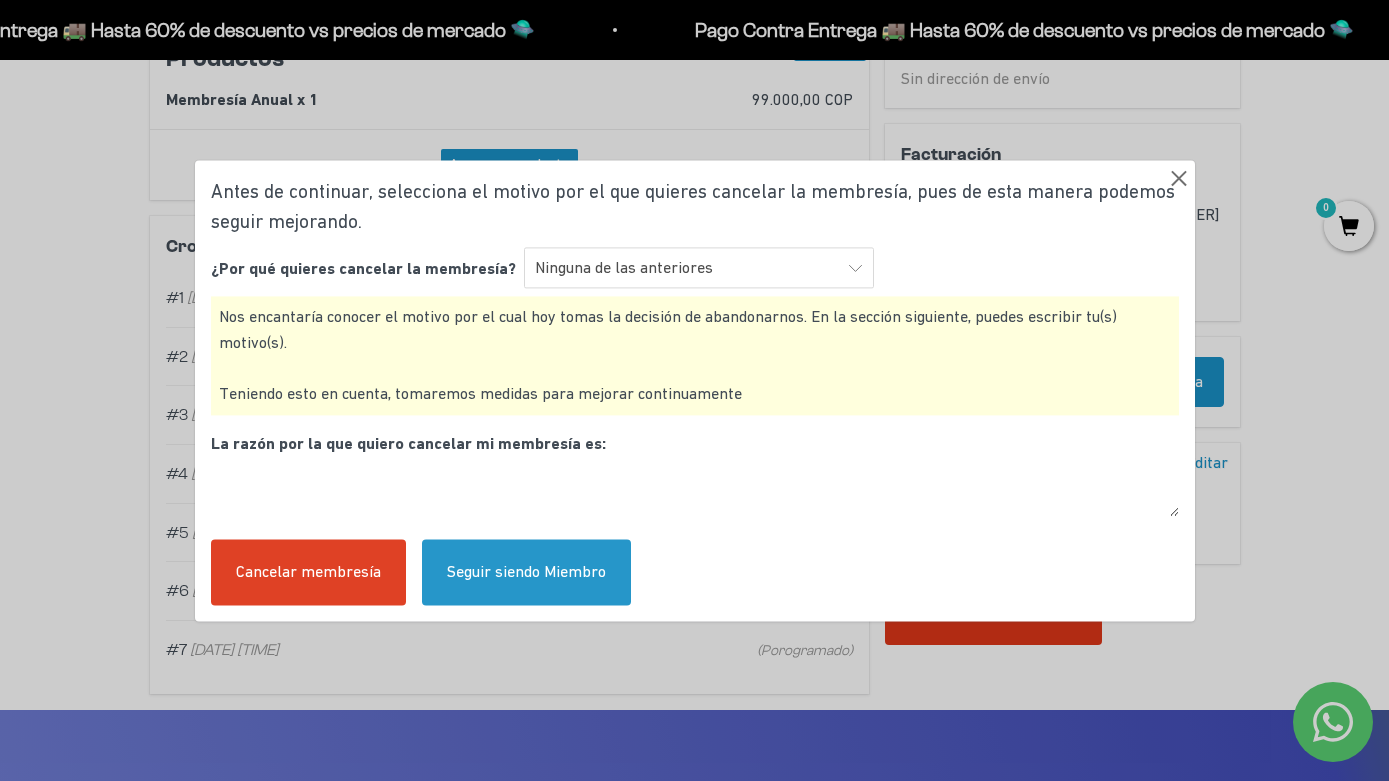 click at bounding box center (695, 490) 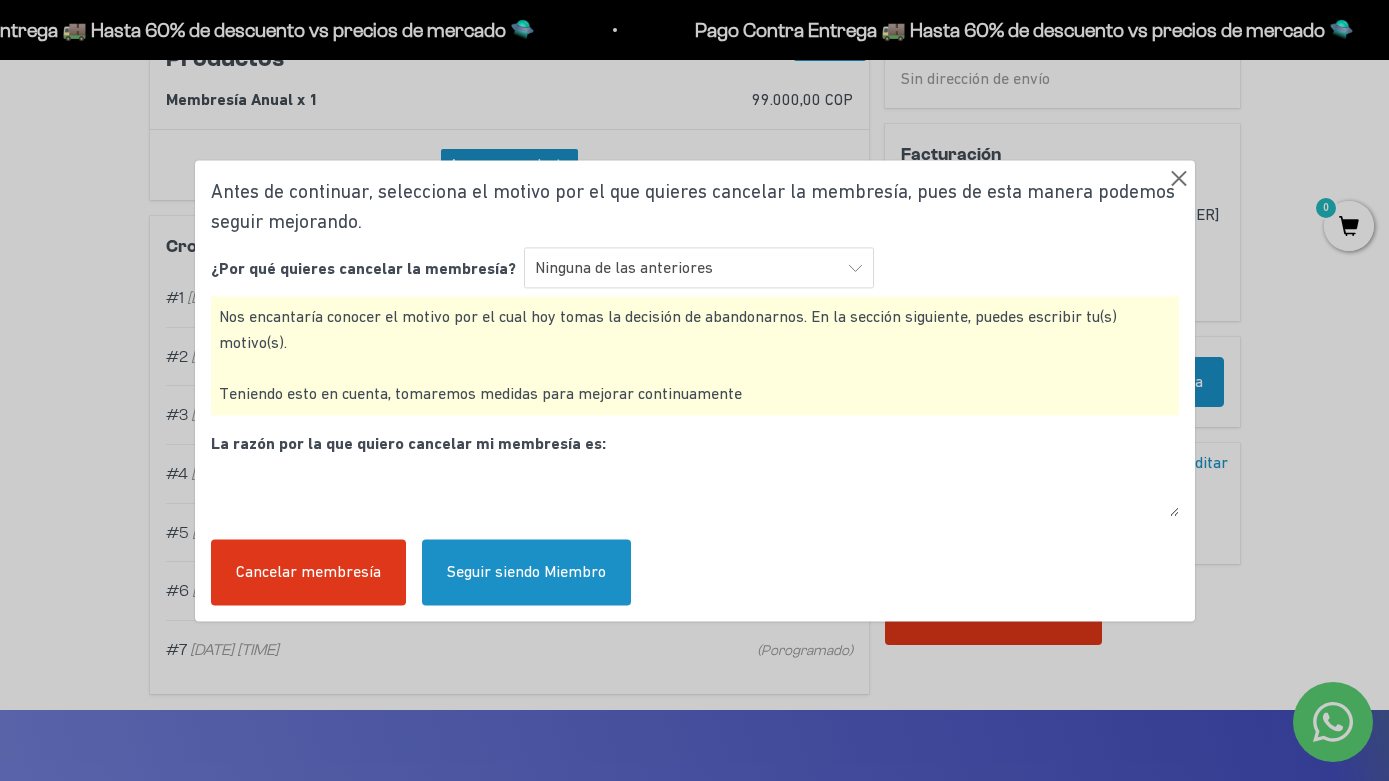 click at bounding box center [695, 490] 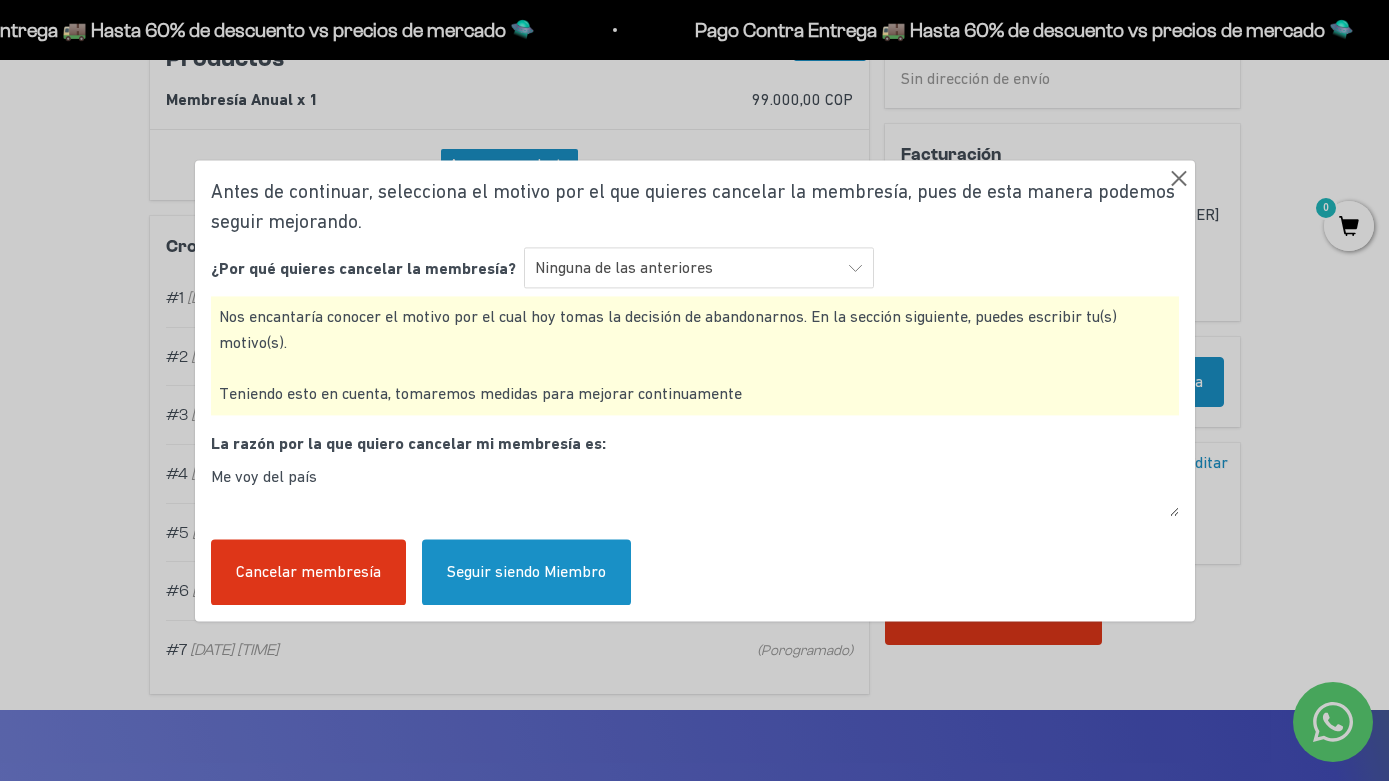 type on "Me voy del país" 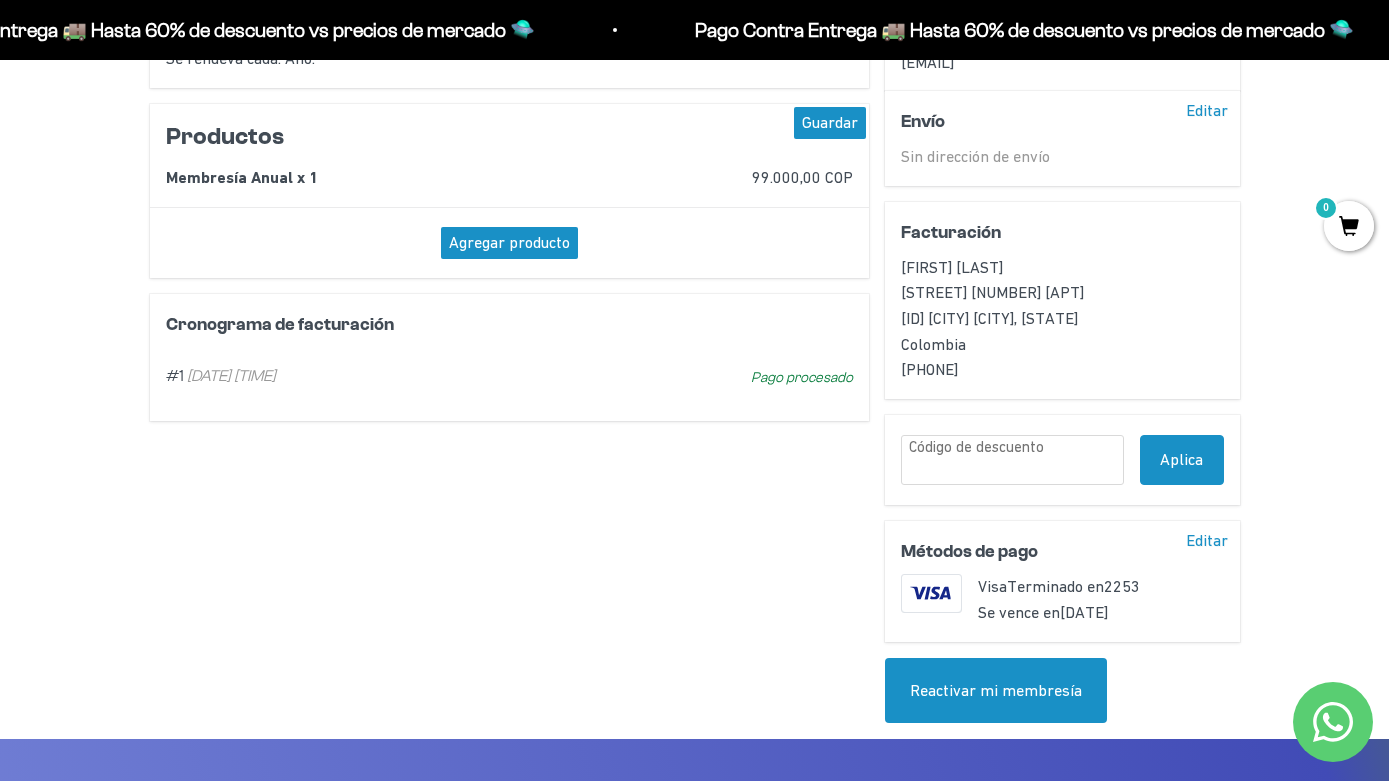 scroll, scrollTop: 368, scrollLeft: 0, axis: vertical 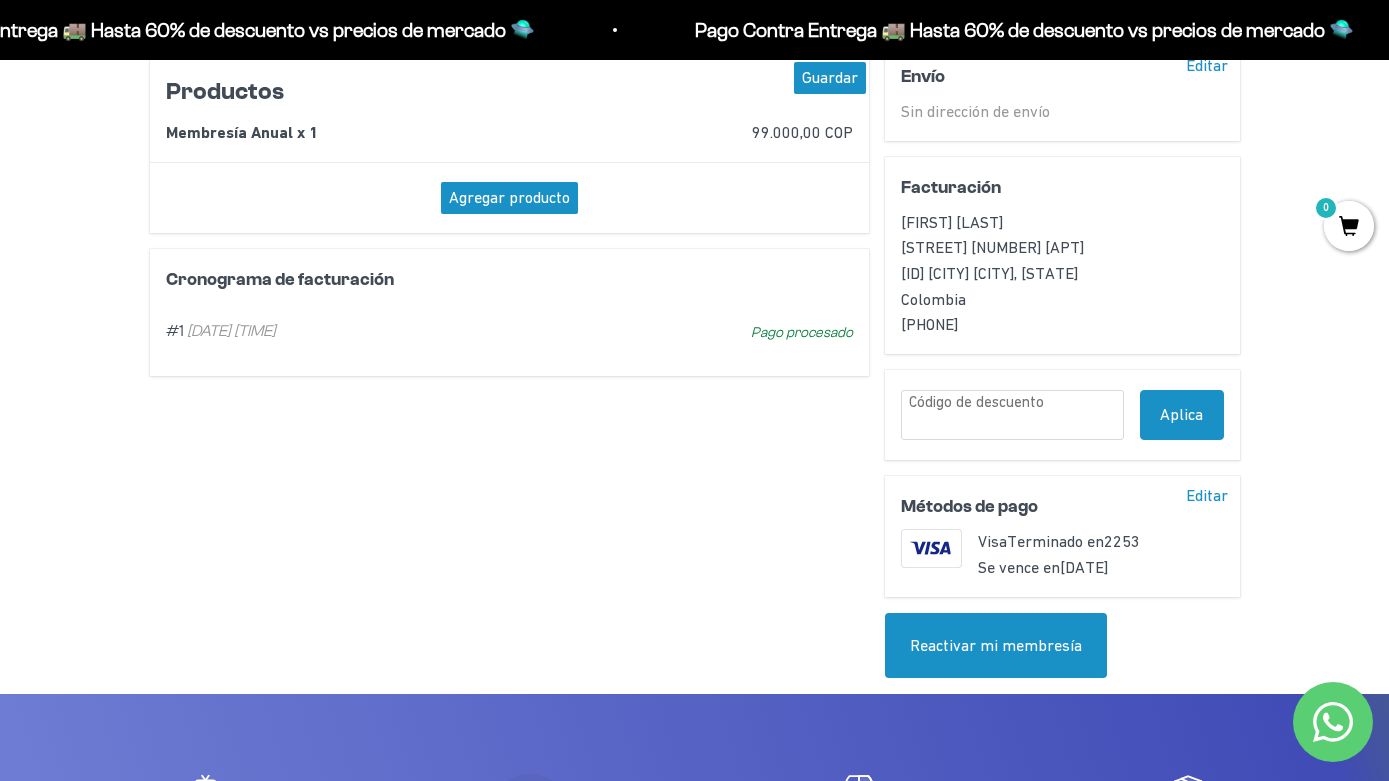 click on "Editar" at bounding box center (1207, 496) 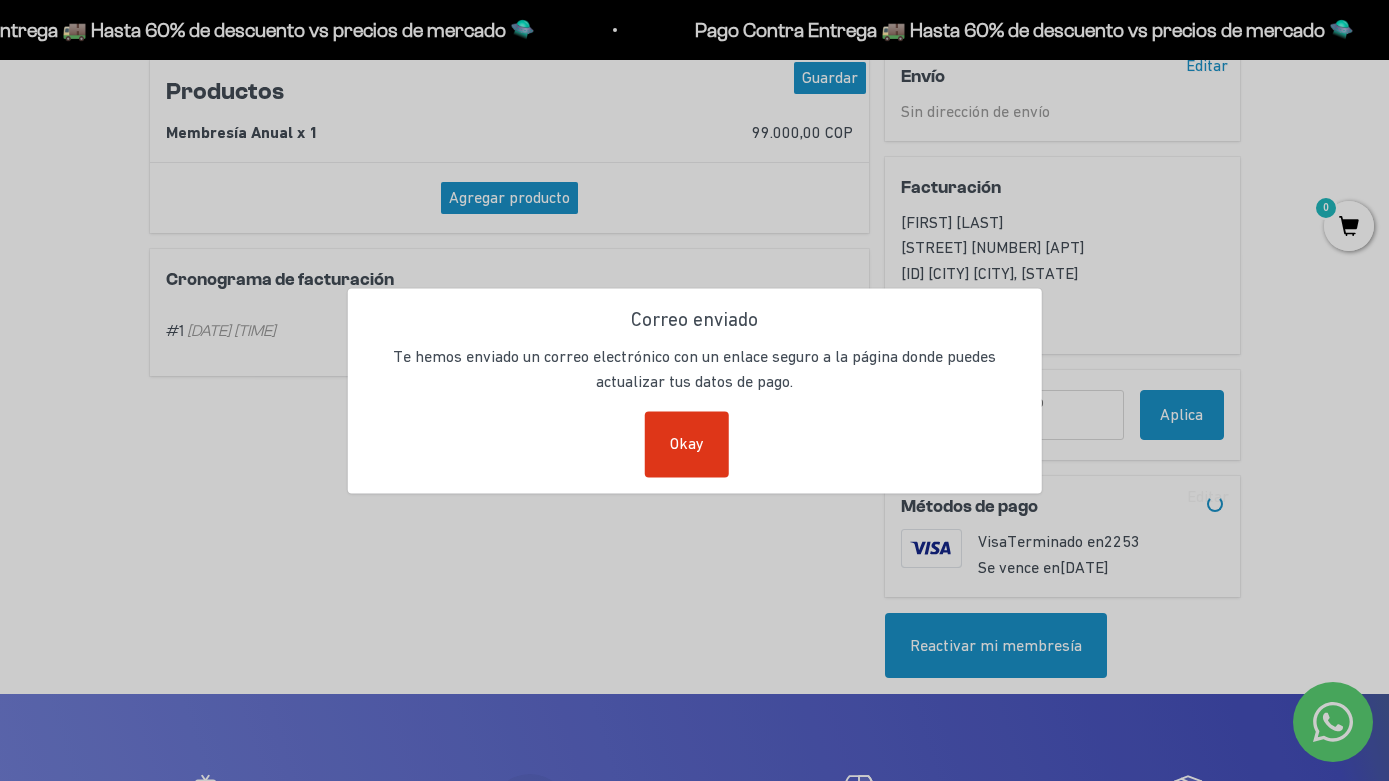 click on "Okay" at bounding box center [687, 444] 